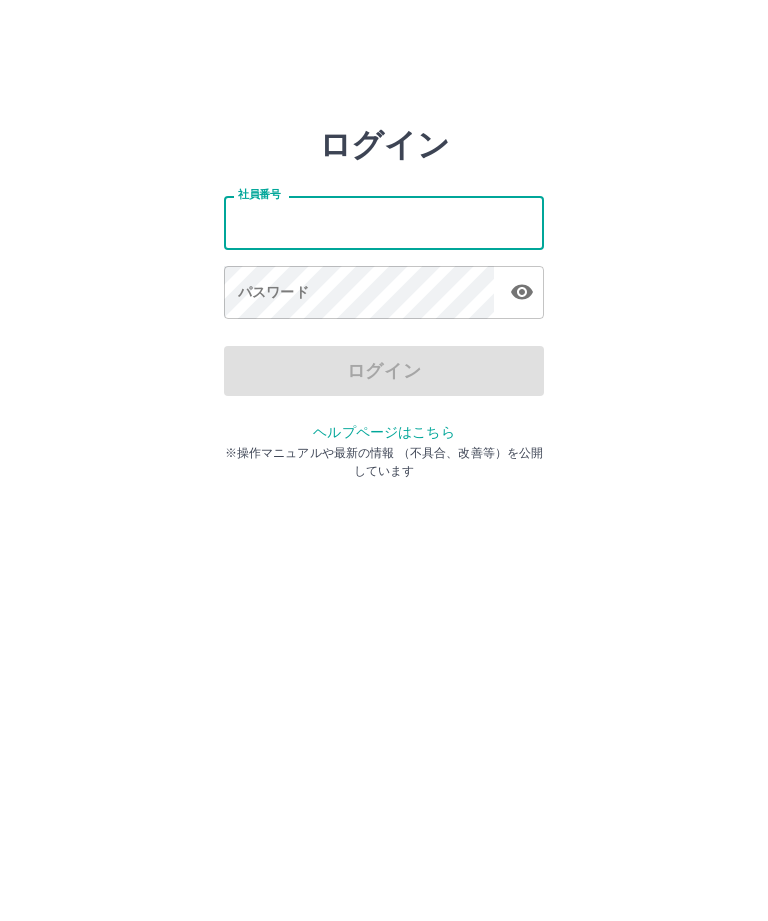 scroll, scrollTop: 0, scrollLeft: 0, axis: both 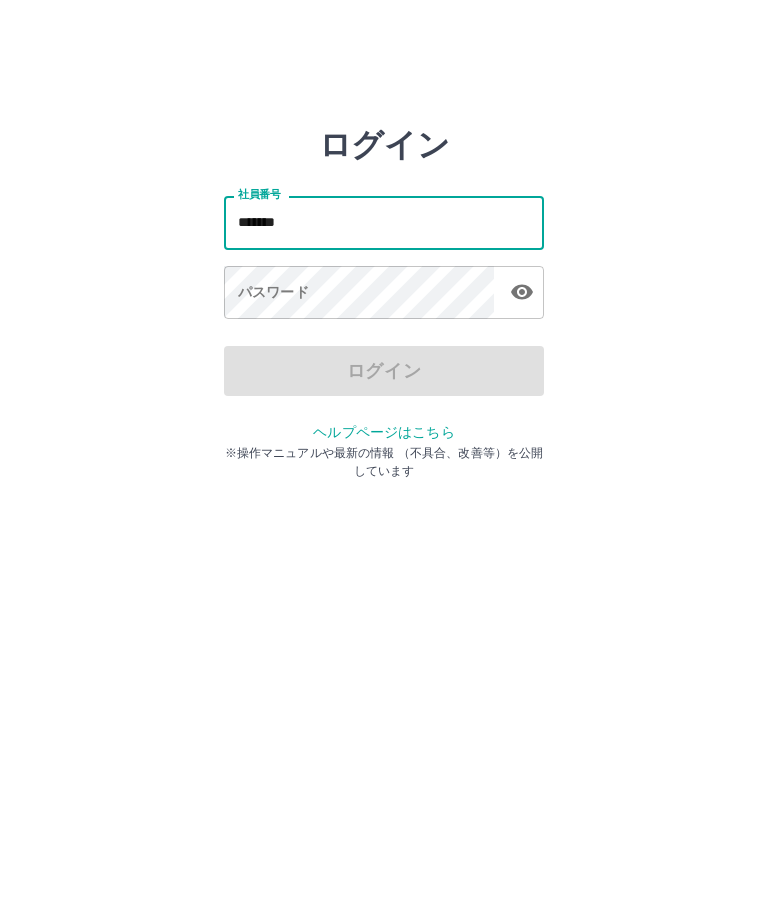 type on "*******" 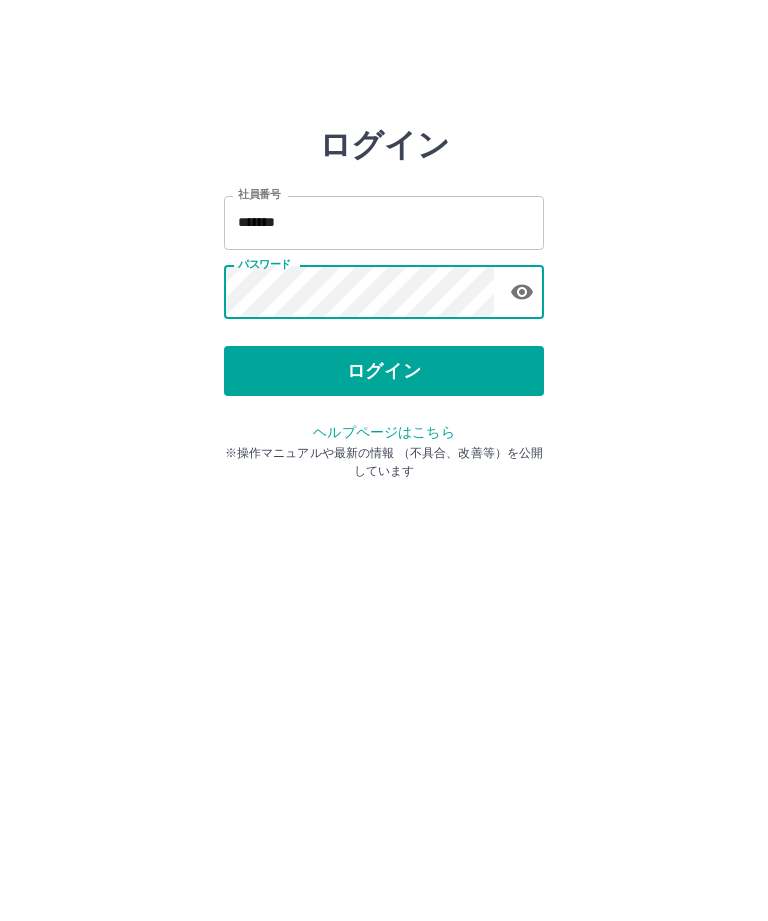 click on "ログイン" at bounding box center [384, 371] 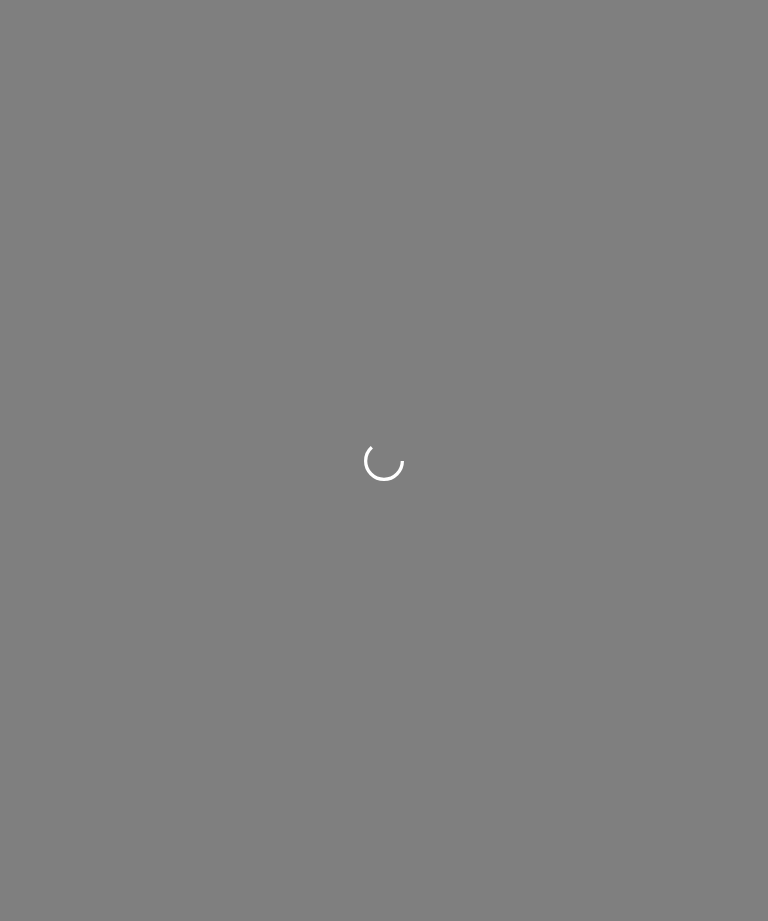 scroll, scrollTop: 0, scrollLeft: 0, axis: both 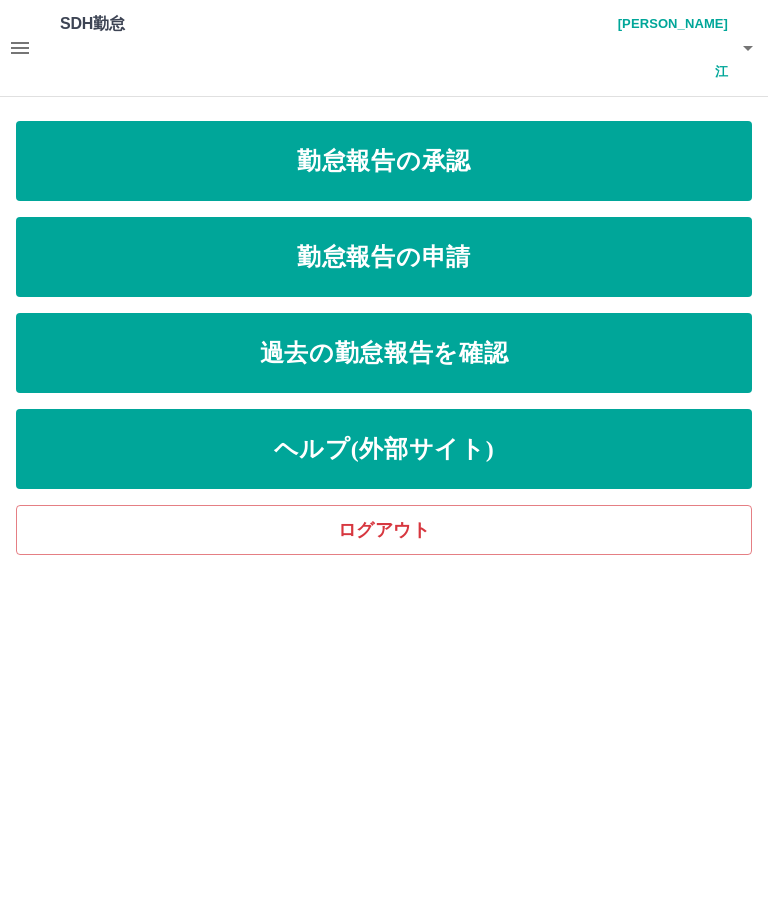 click on "勤怠報告の申請" at bounding box center [384, 257] 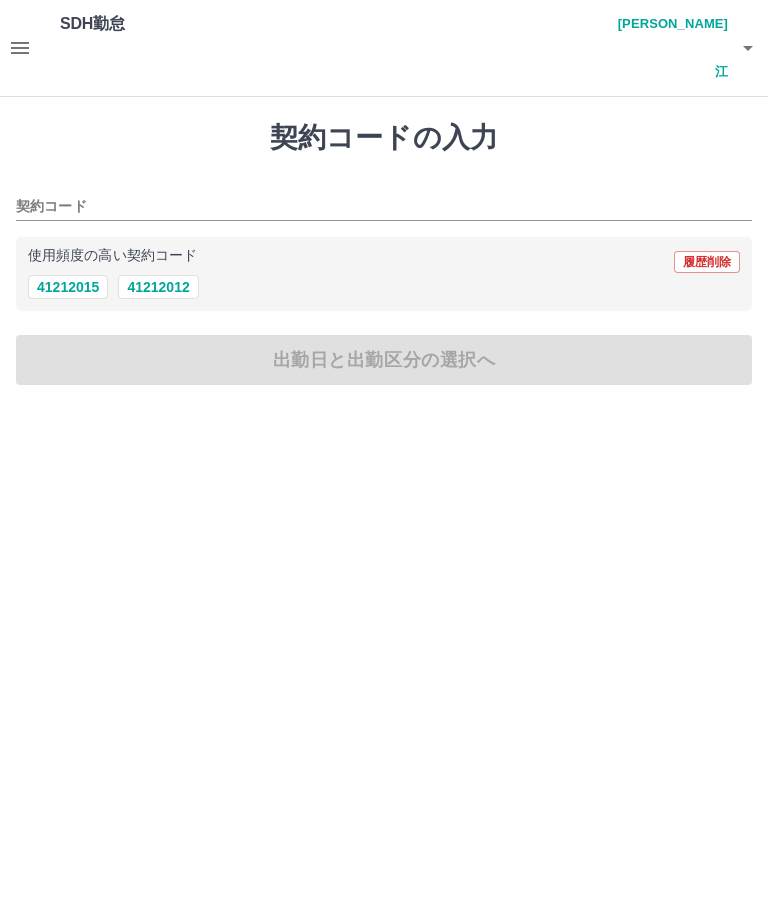 click on "41212012" at bounding box center (158, 287) 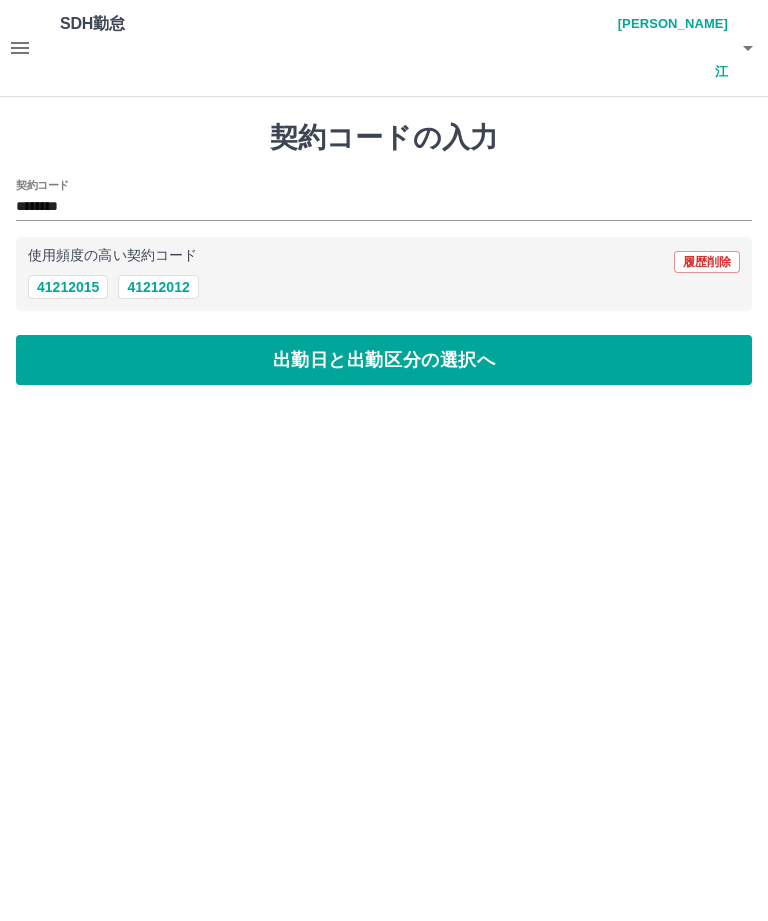 click on "出勤日と出勤区分の選択へ" at bounding box center [384, 360] 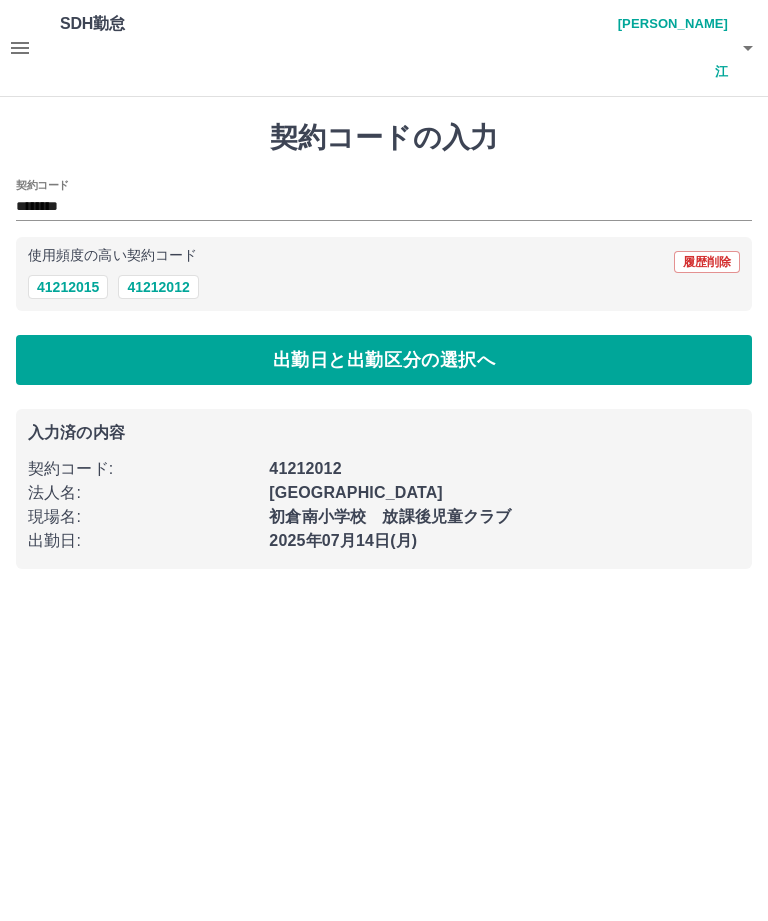 click on "出勤日と出勤区分の選択へ" at bounding box center (384, 360) 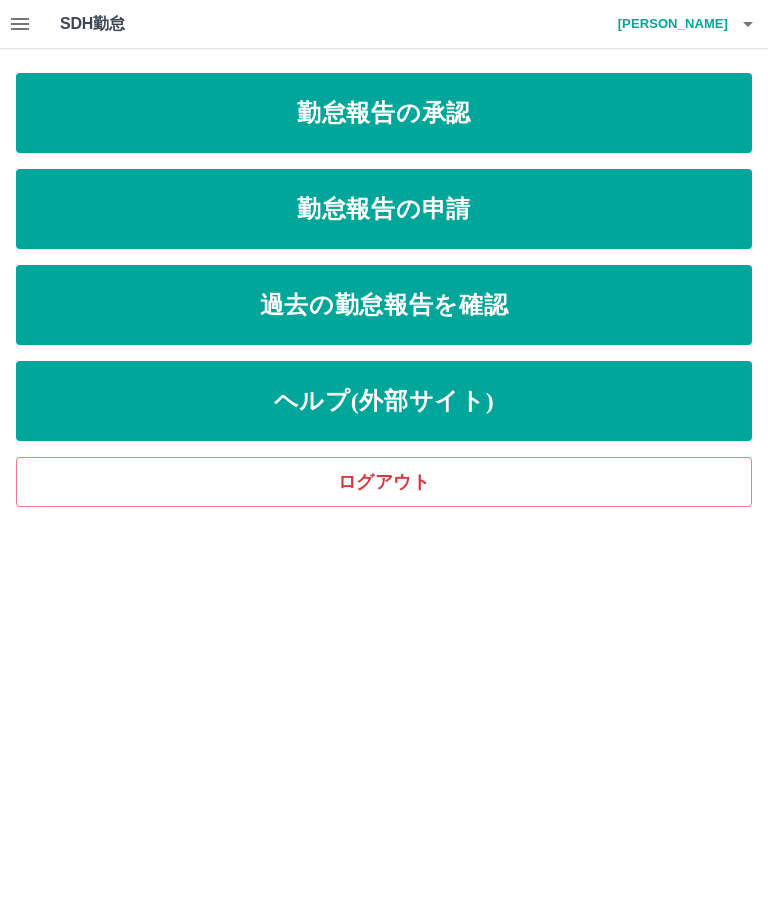 scroll, scrollTop: 0, scrollLeft: 0, axis: both 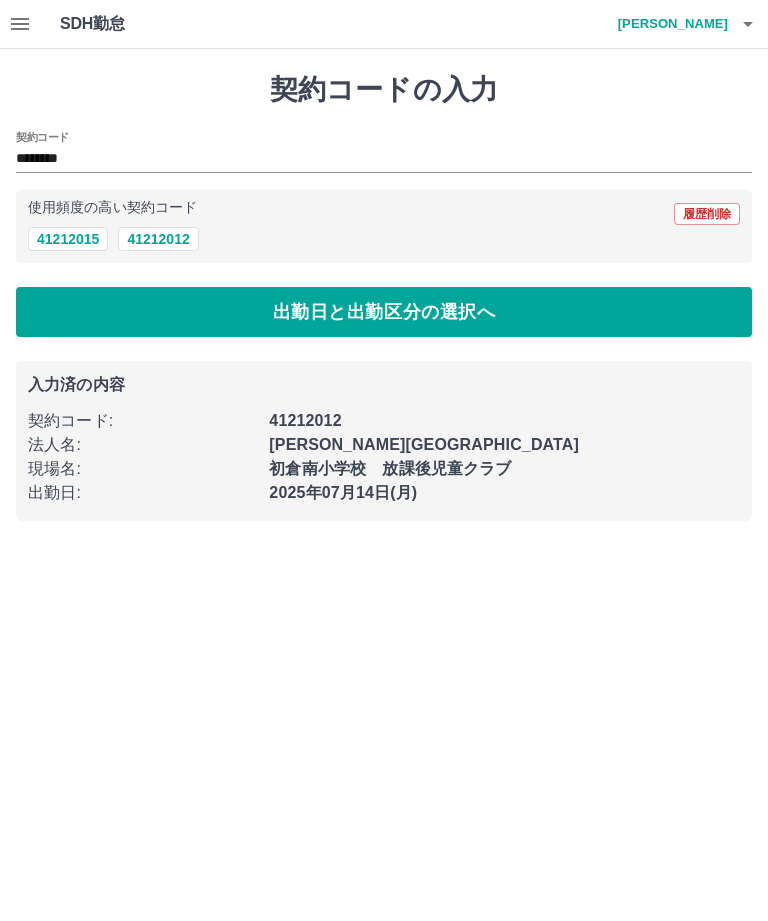 type on "********" 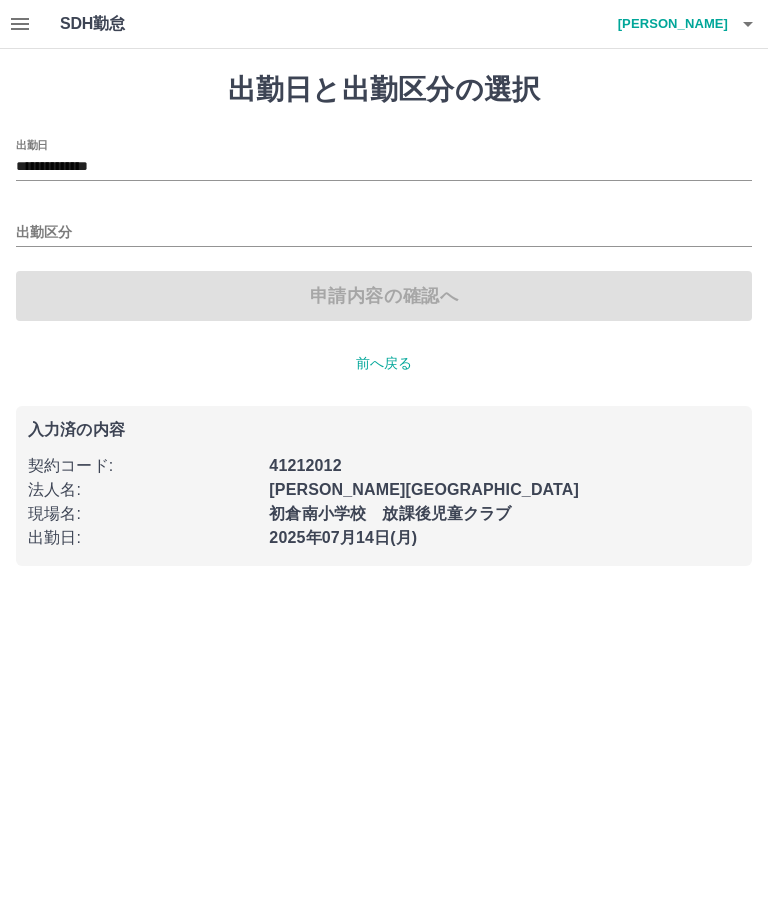 click on "出勤区分" at bounding box center (384, 233) 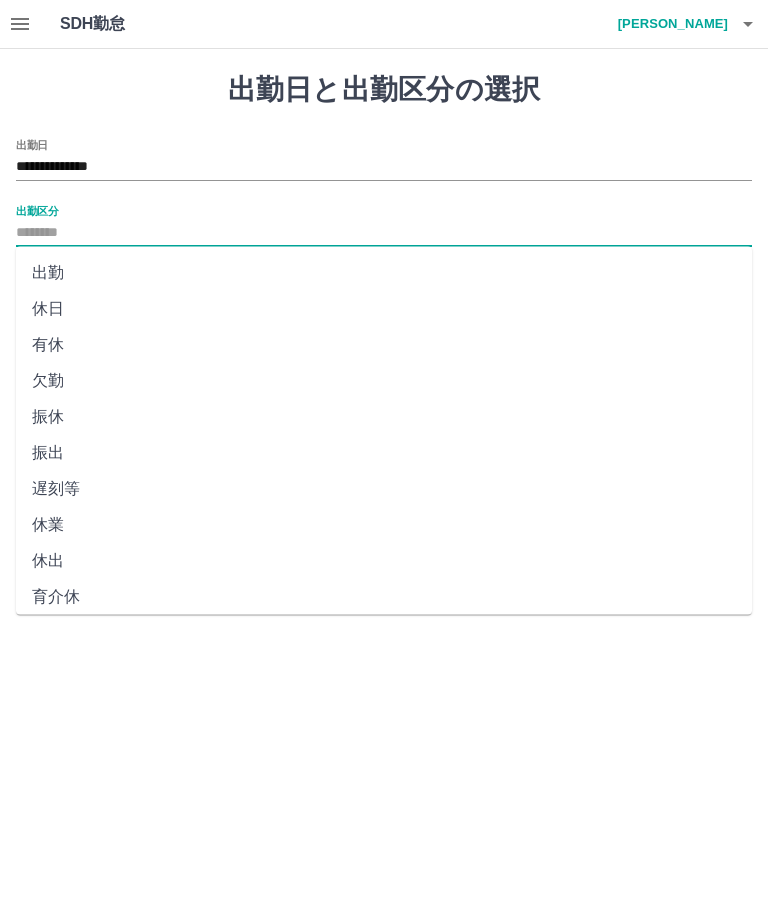click on "出勤" at bounding box center [384, 273] 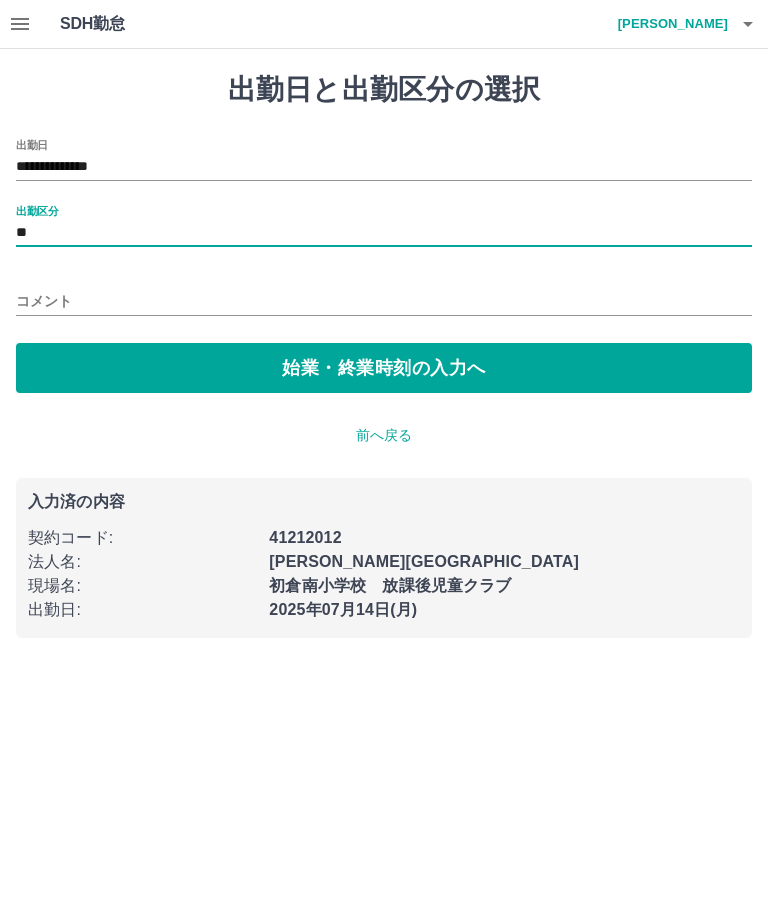 type on "**" 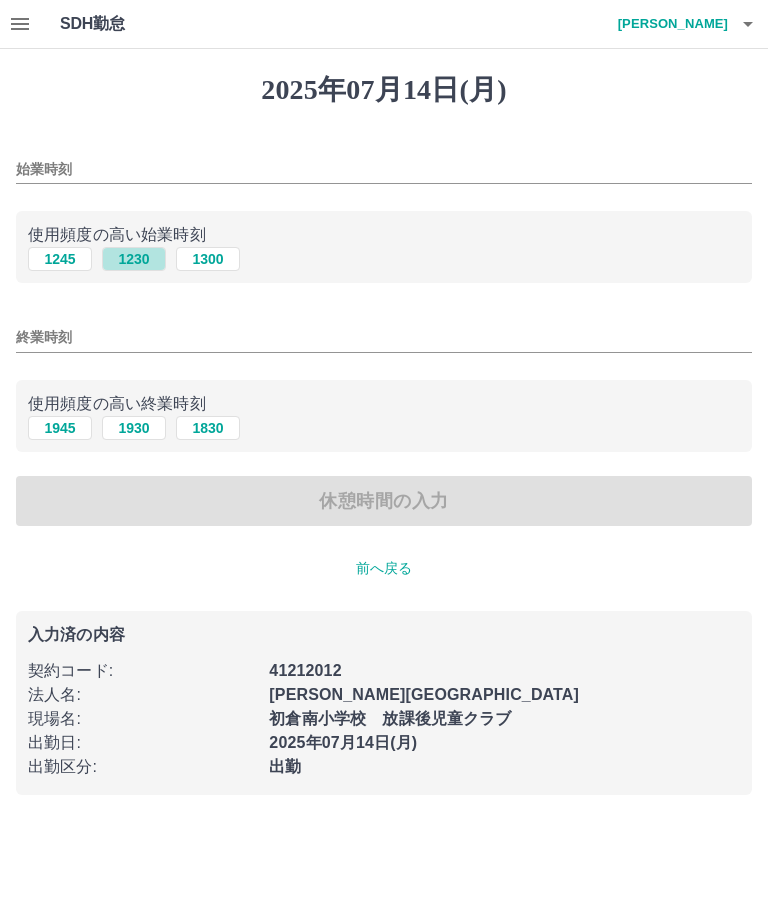 click on "1230" at bounding box center (134, 259) 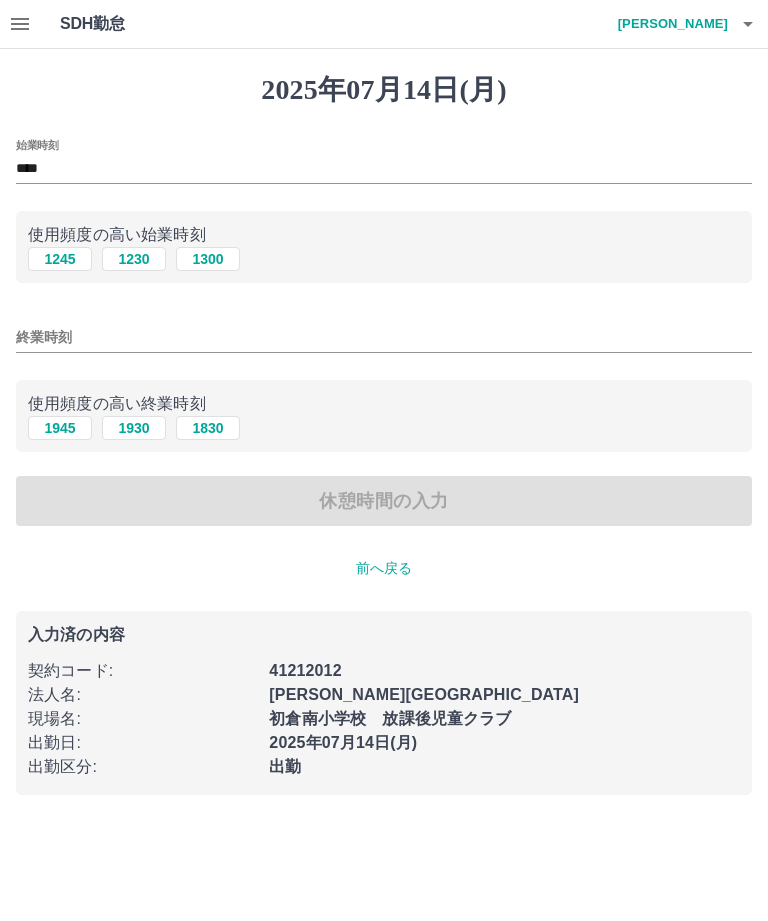 click on "1930" at bounding box center [134, 428] 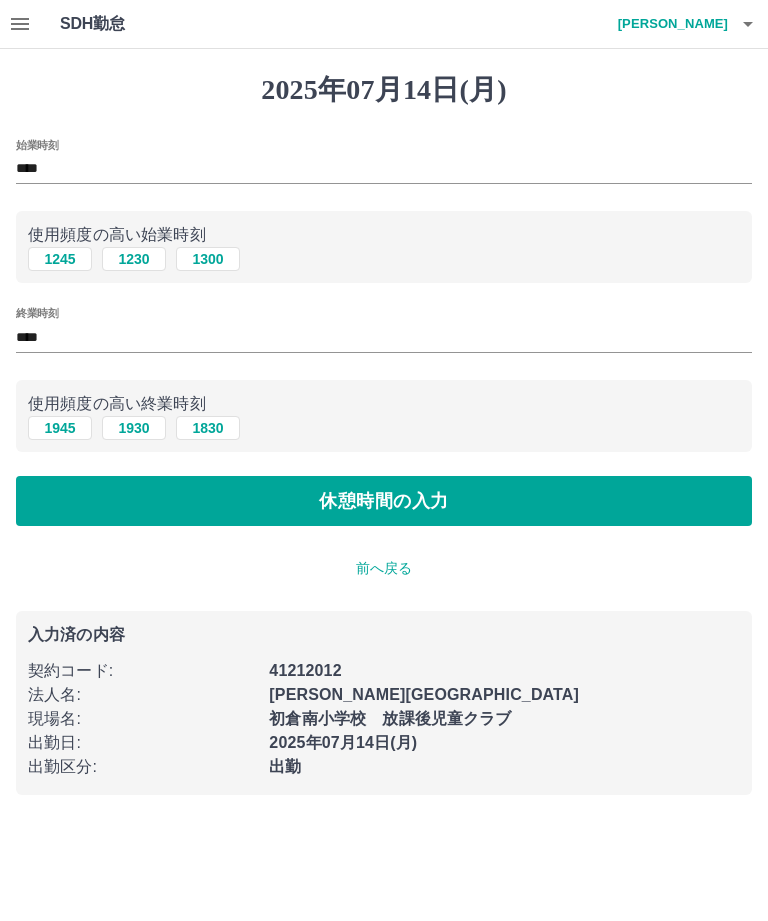 click on "休憩時間の入力" at bounding box center [384, 501] 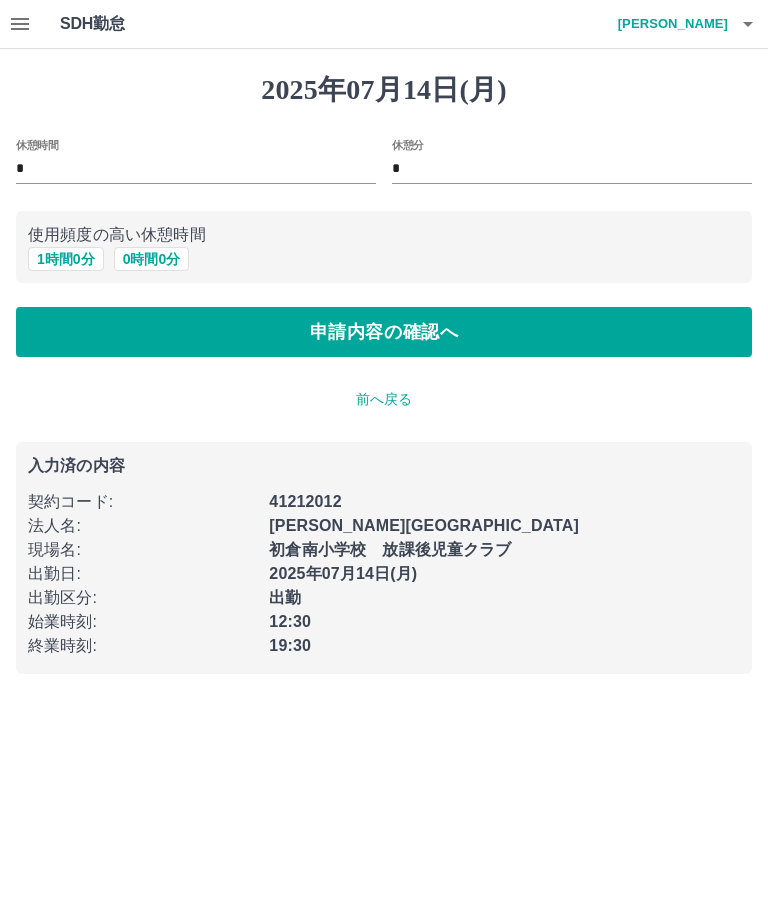 click on "1 時間 0 分" at bounding box center (66, 259) 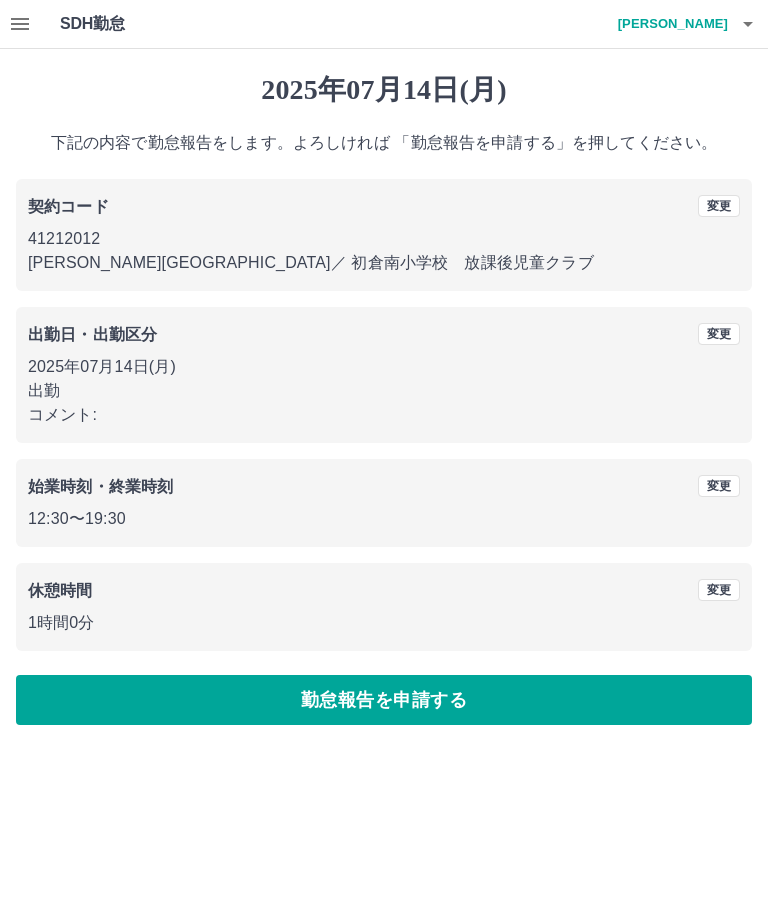 click on "勤怠報告を申請する" at bounding box center [384, 700] 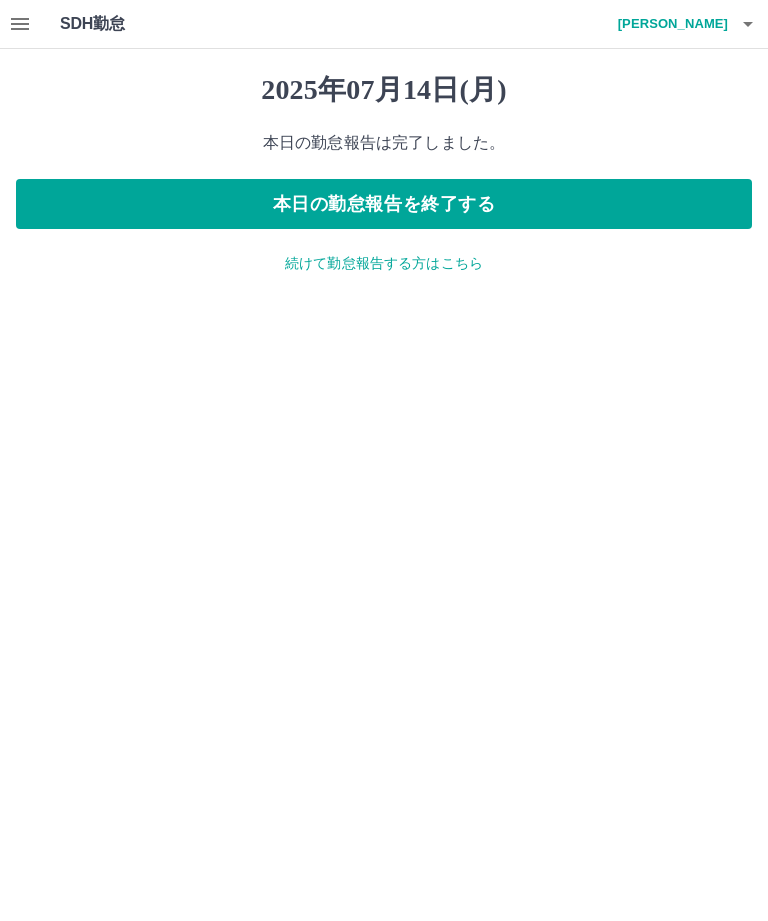 click on "[PERSON_NAME]江" at bounding box center [668, 24] 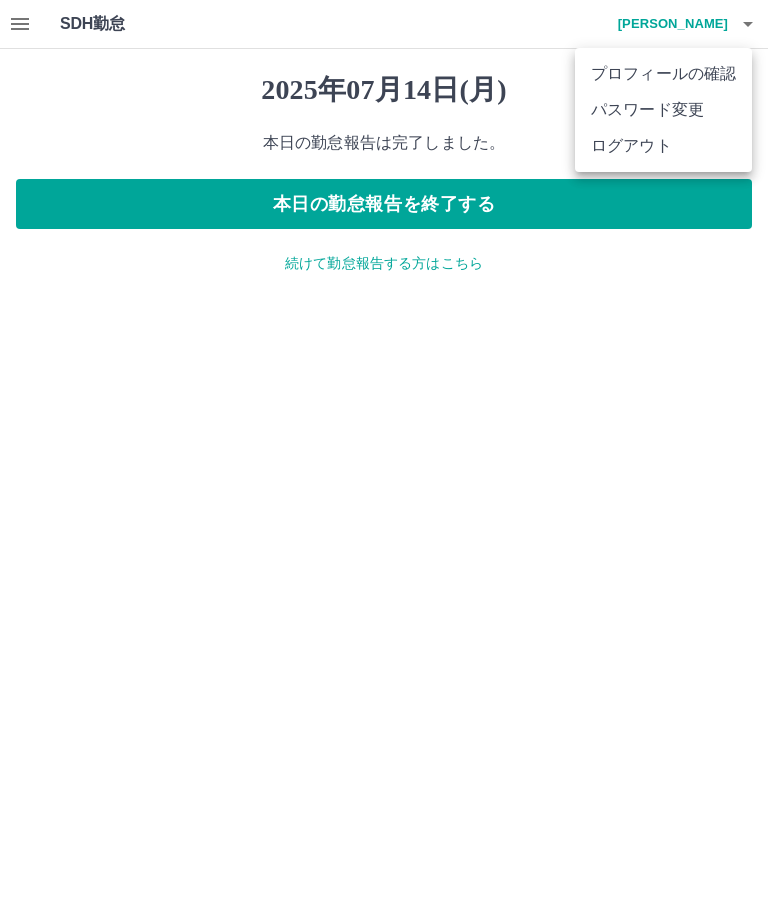 click on "ログアウト" at bounding box center [663, 146] 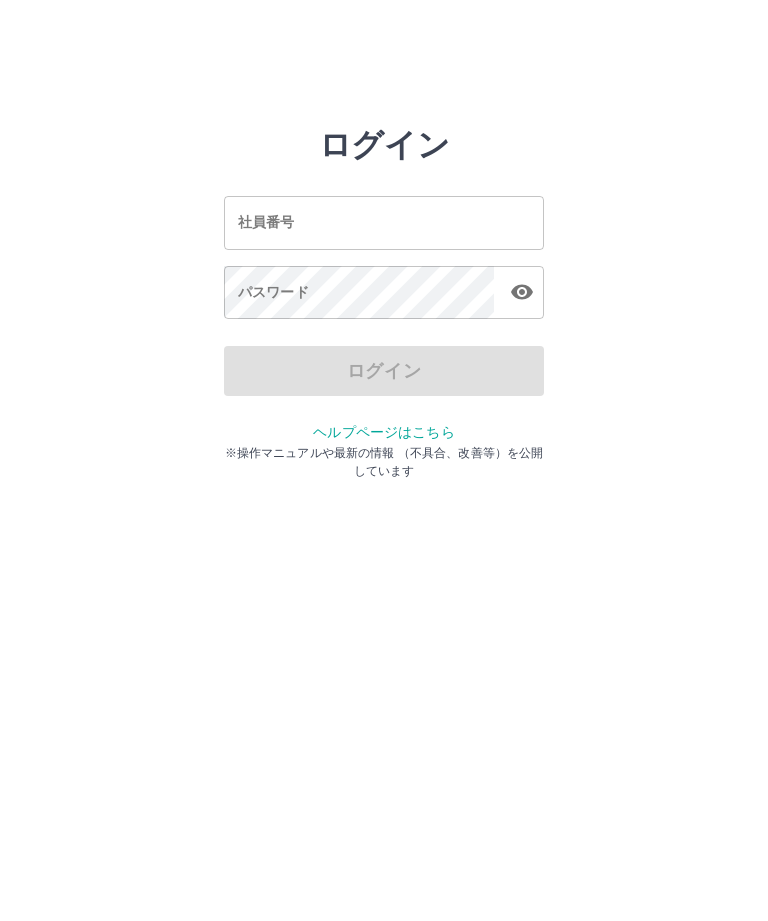 scroll, scrollTop: 0, scrollLeft: 0, axis: both 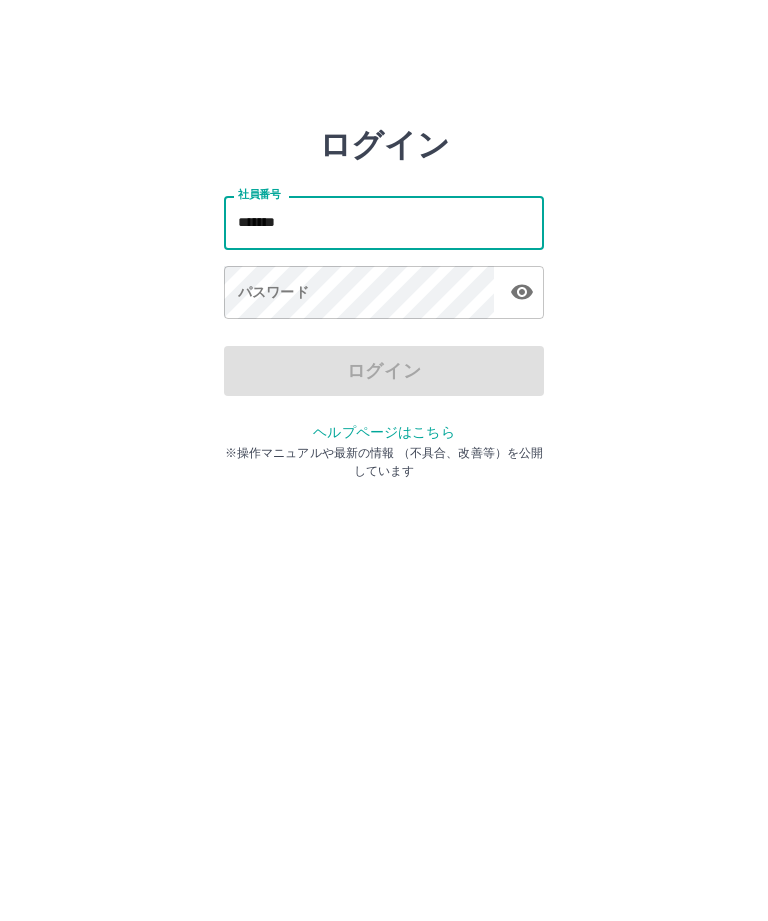 type on "*******" 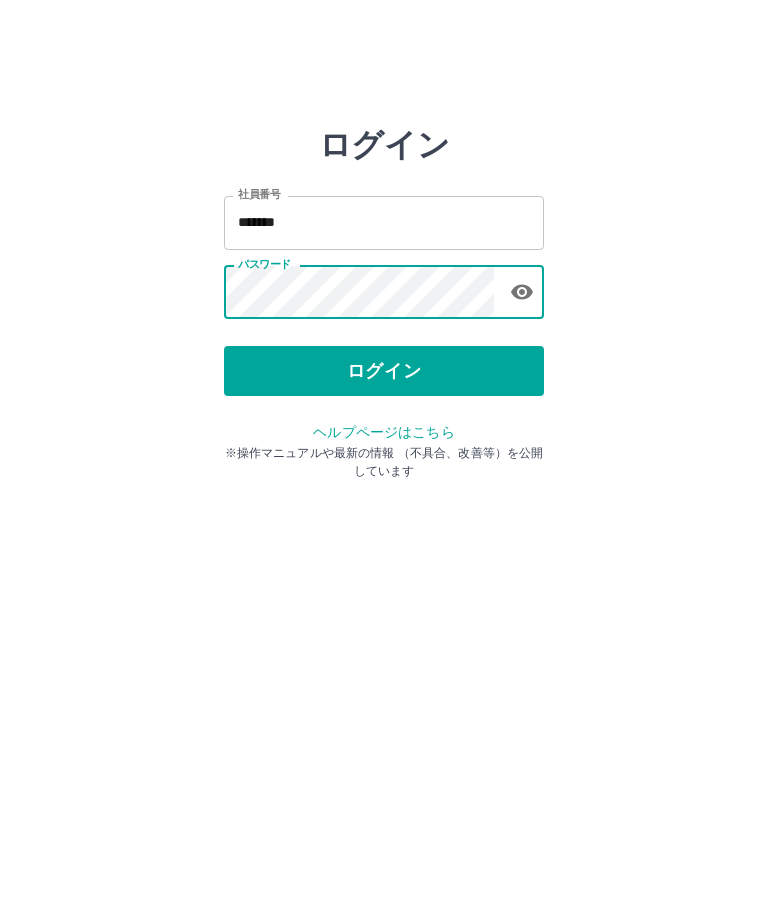 click on "ログイン" at bounding box center [384, 371] 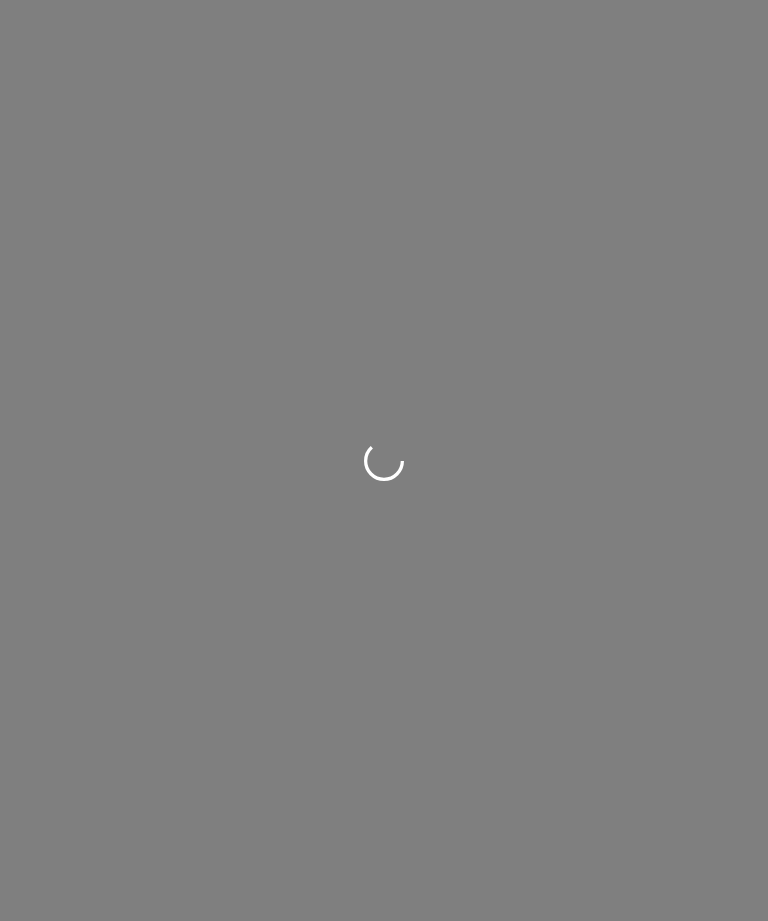 scroll, scrollTop: 0, scrollLeft: 0, axis: both 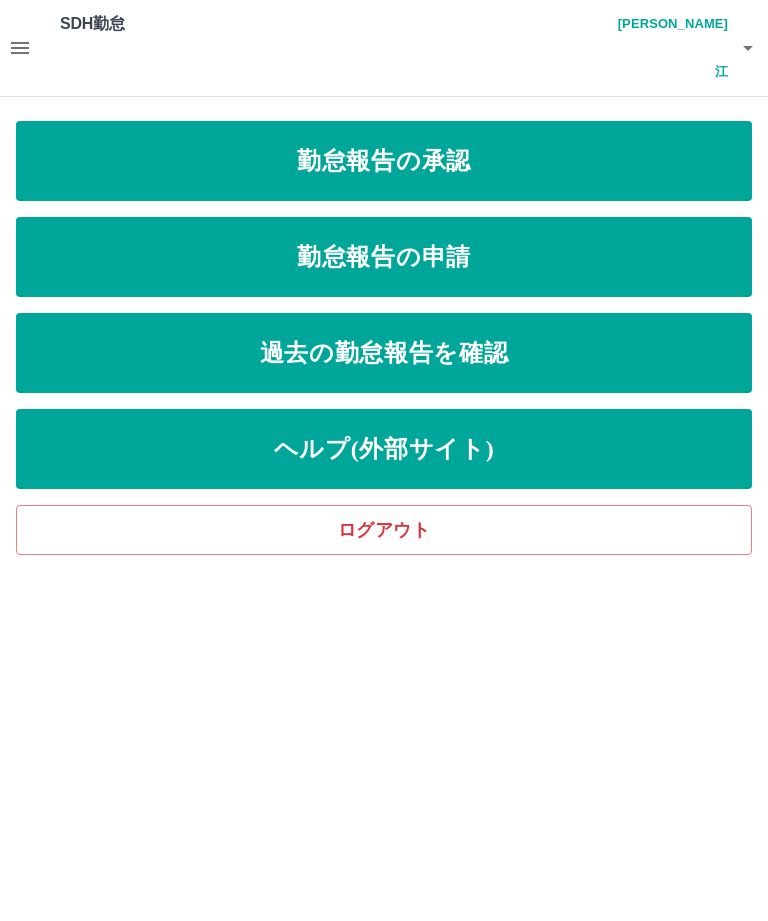 click on "勤怠報告の申請" at bounding box center [384, 257] 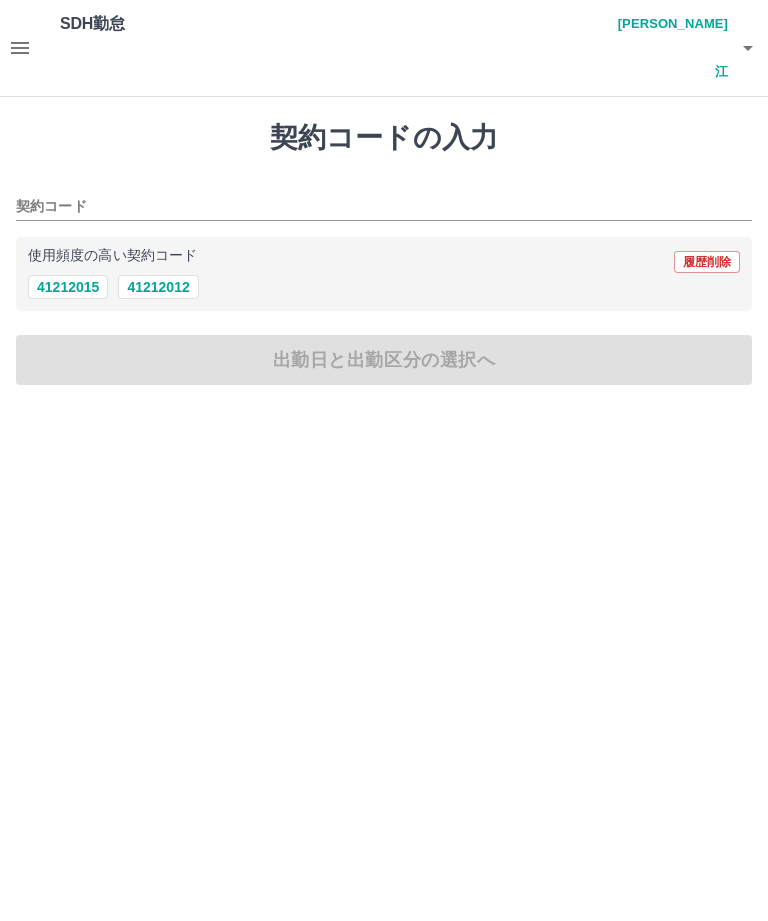 click on "41212012" at bounding box center (158, 287) 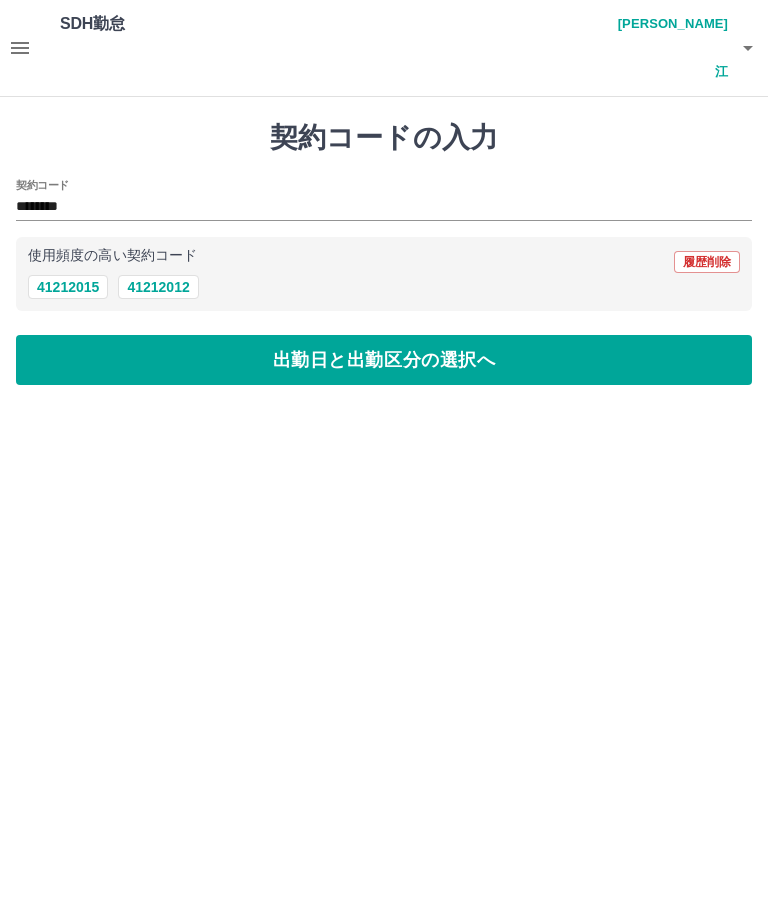 click on "出勤日と出勤区分の選択へ" at bounding box center [384, 360] 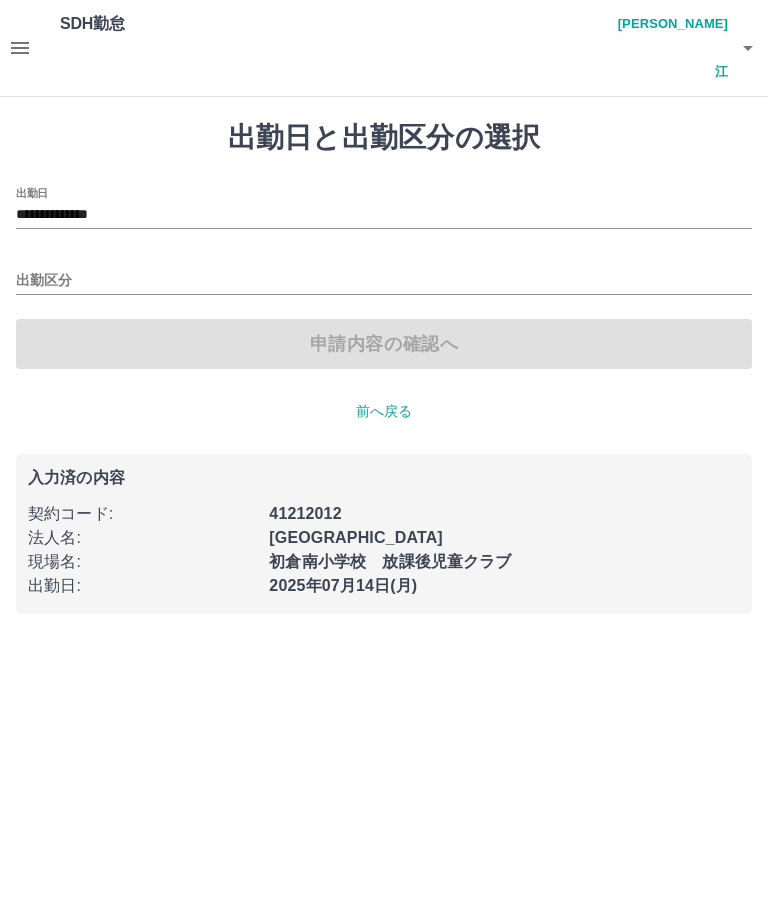 click on "**********" at bounding box center [384, 215] 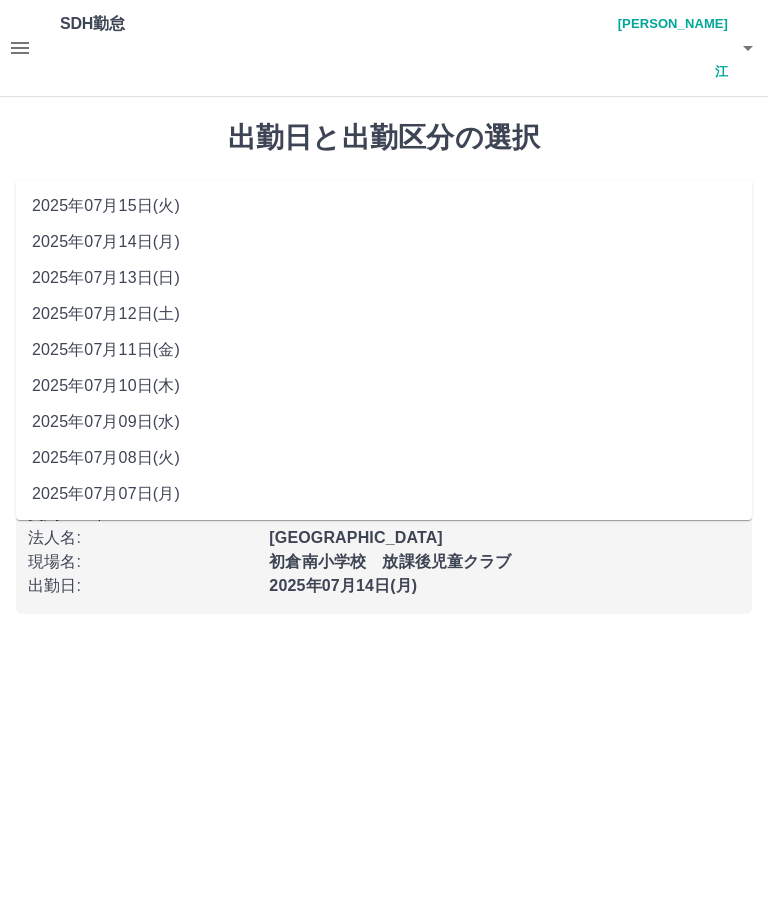 click on "2025年07月13日(日)" at bounding box center [384, 278] 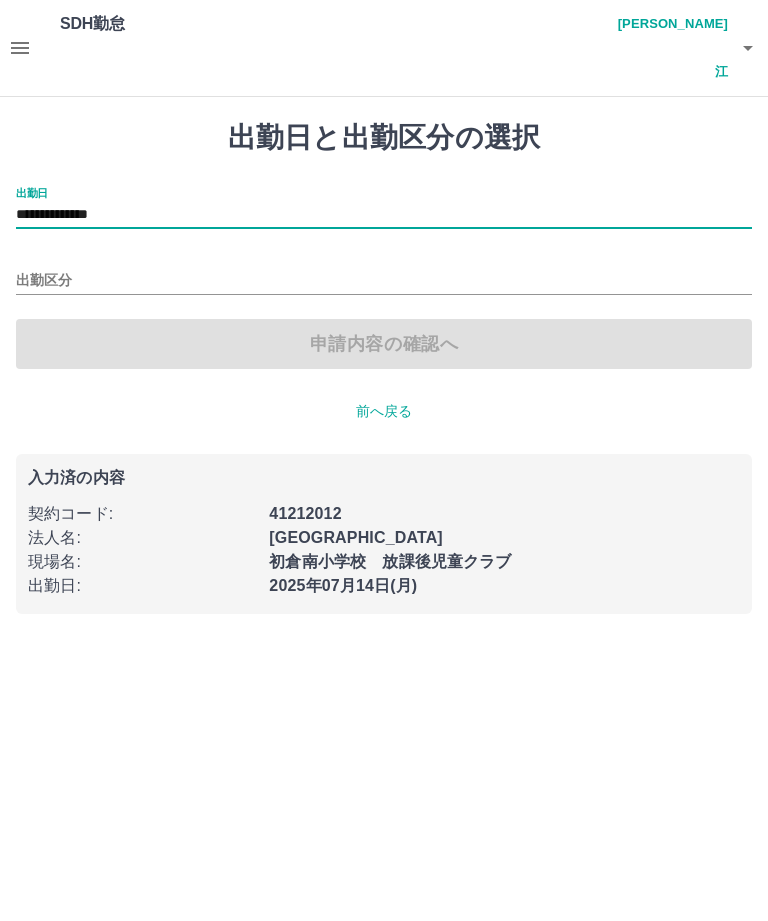 click on "出勤区分" at bounding box center (384, 281) 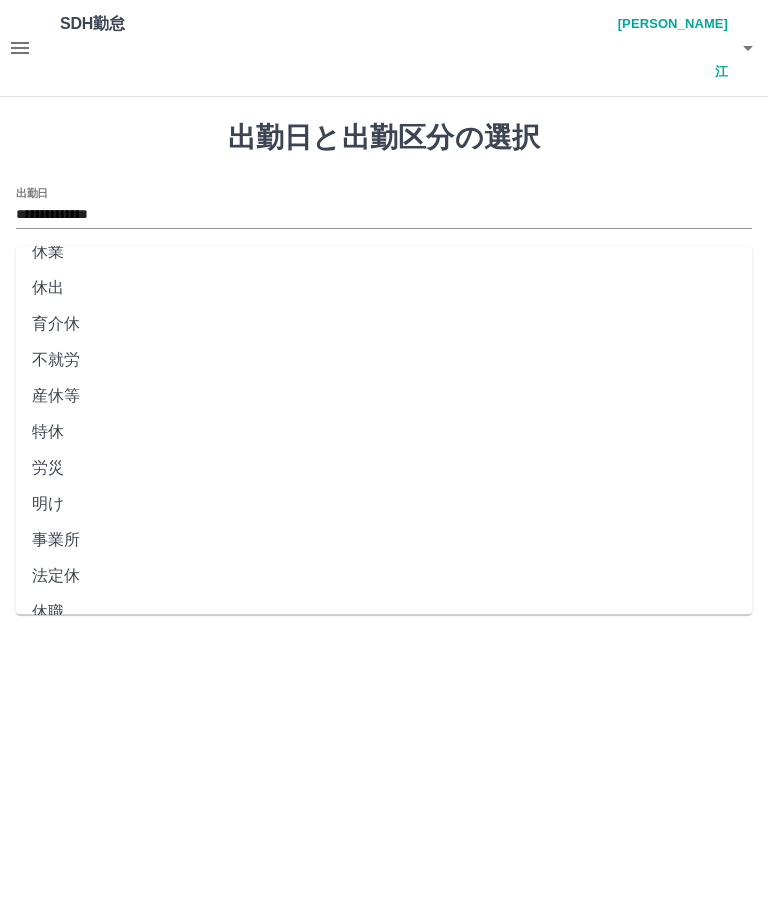 scroll, scrollTop: 270, scrollLeft: 0, axis: vertical 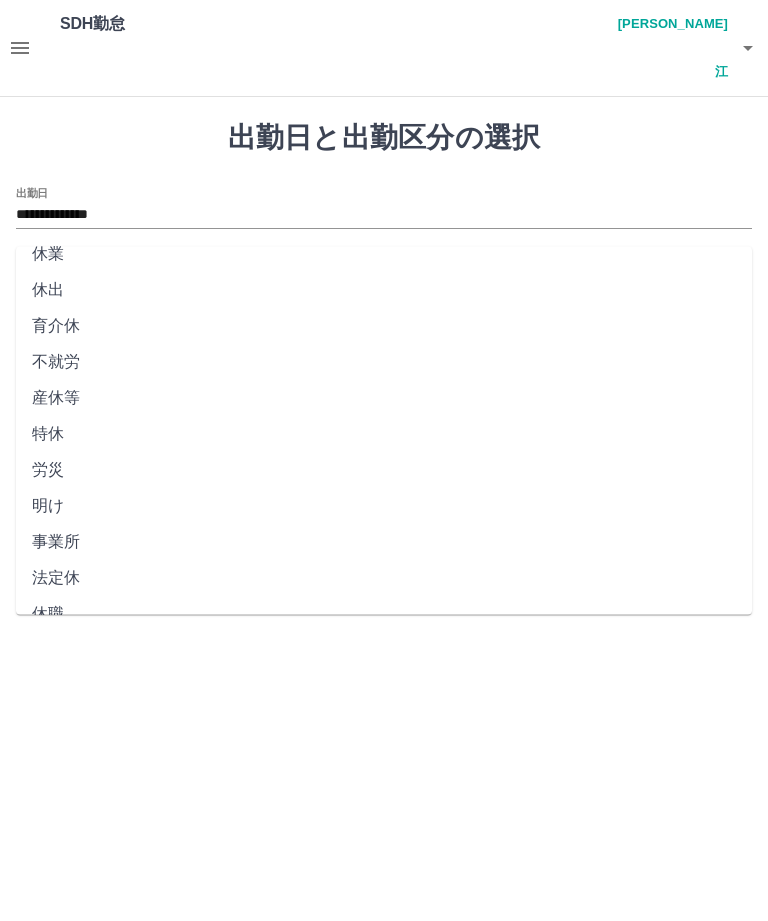 click on "法定休" at bounding box center (384, 579) 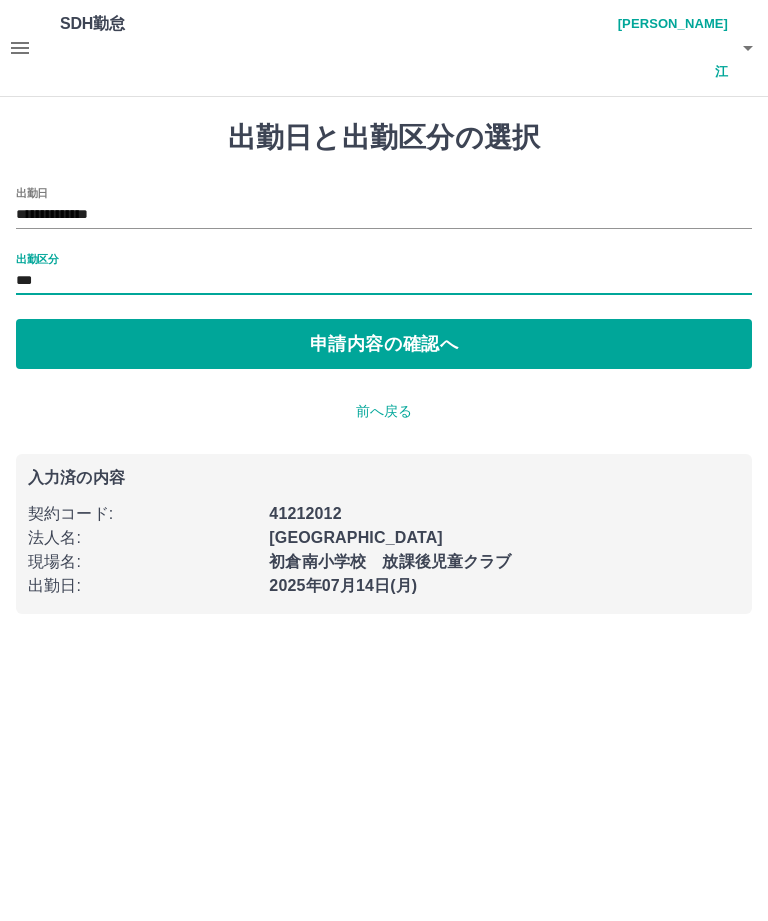 click on "申請内容の確認へ" at bounding box center [384, 344] 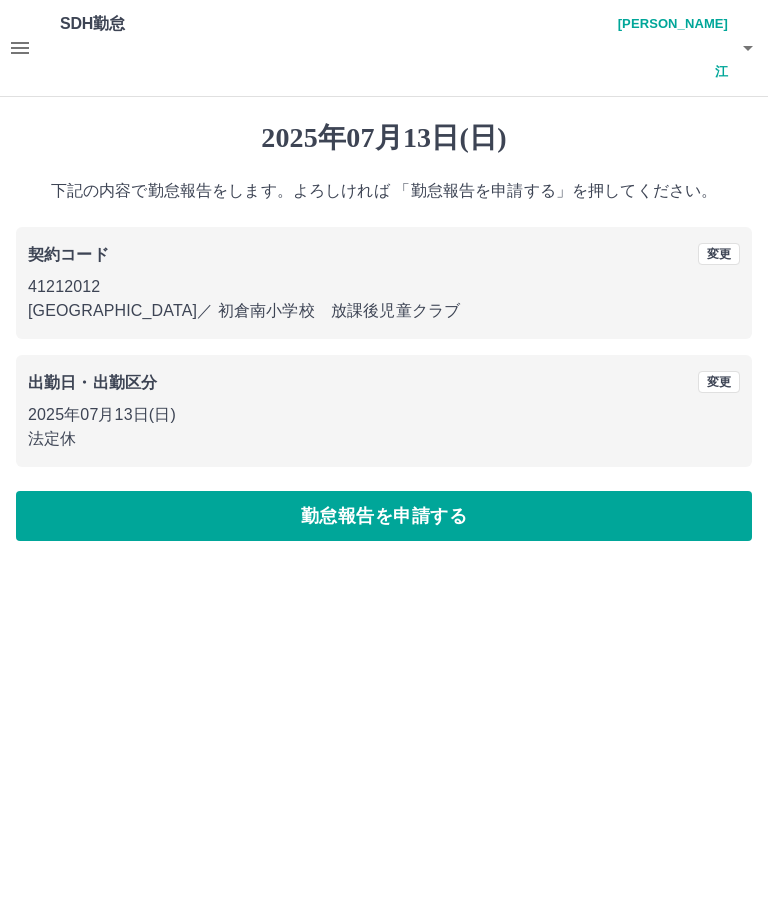 click on "勤怠報告を申請する" at bounding box center [384, 516] 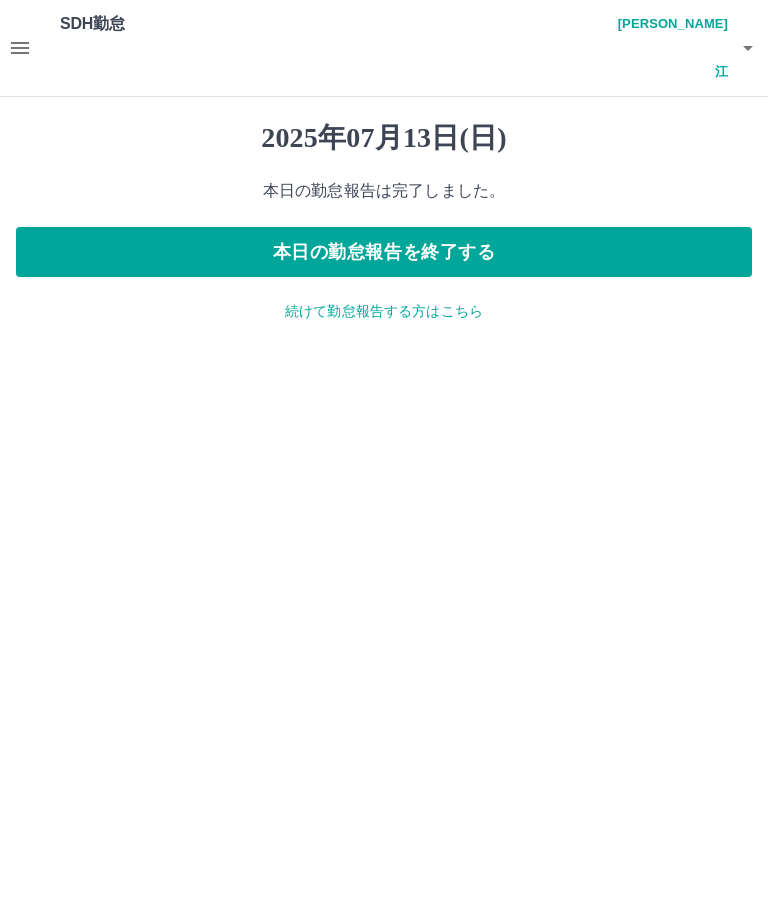 click on "[PERSON_NAME]江" at bounding box center [668, 48] 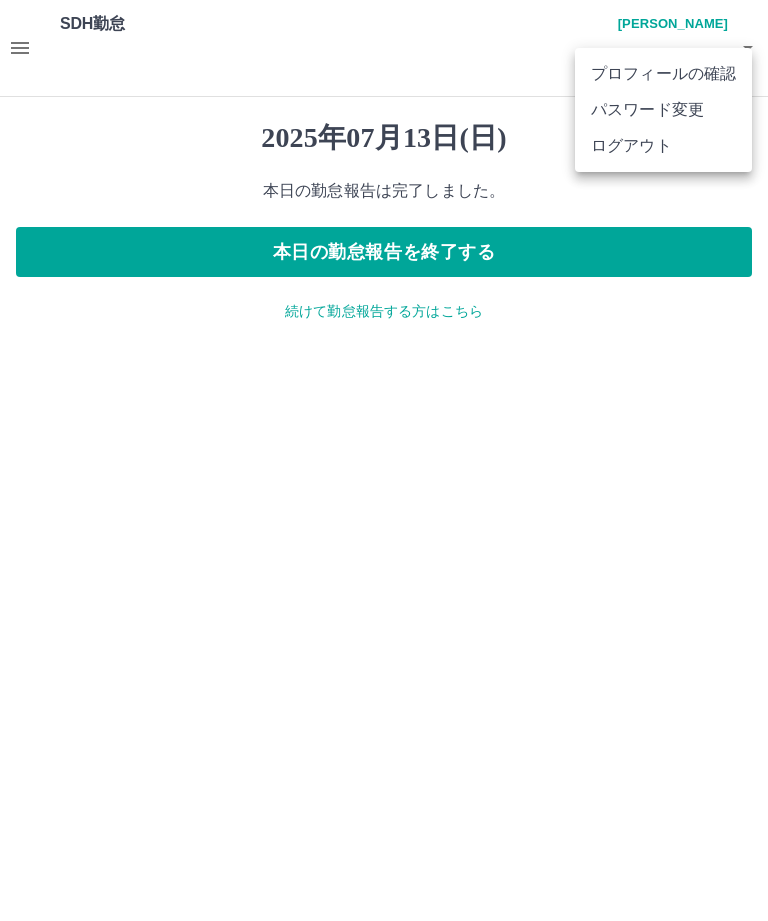 click on "ログアウト" at bounding box center [663, 146] 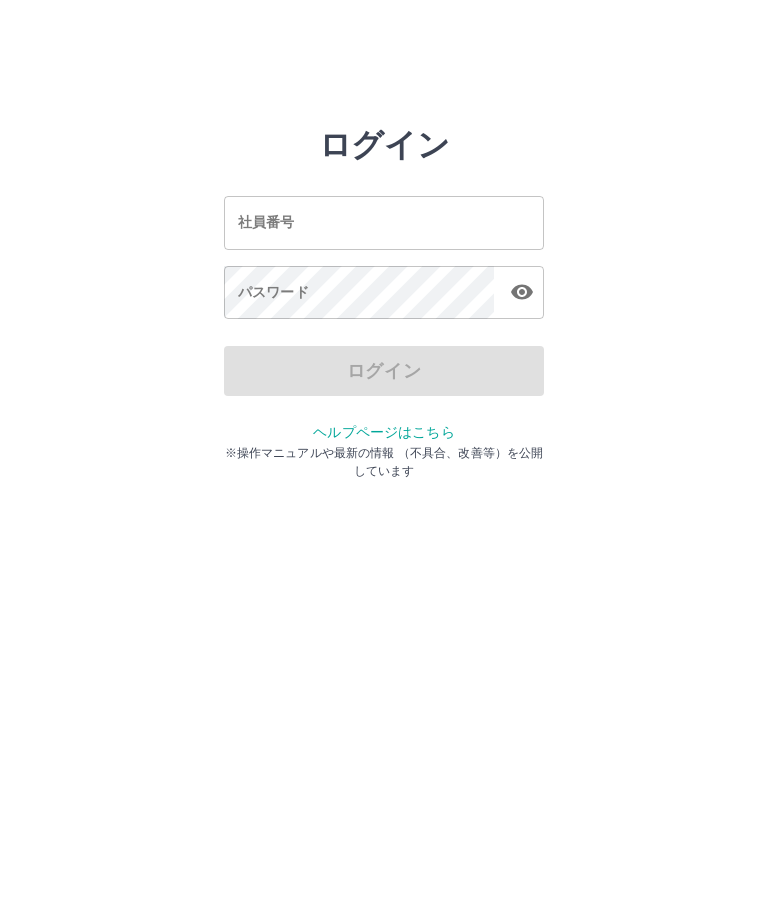 scroll, scrollTop: 0, scrollLeft: 0, axis: both 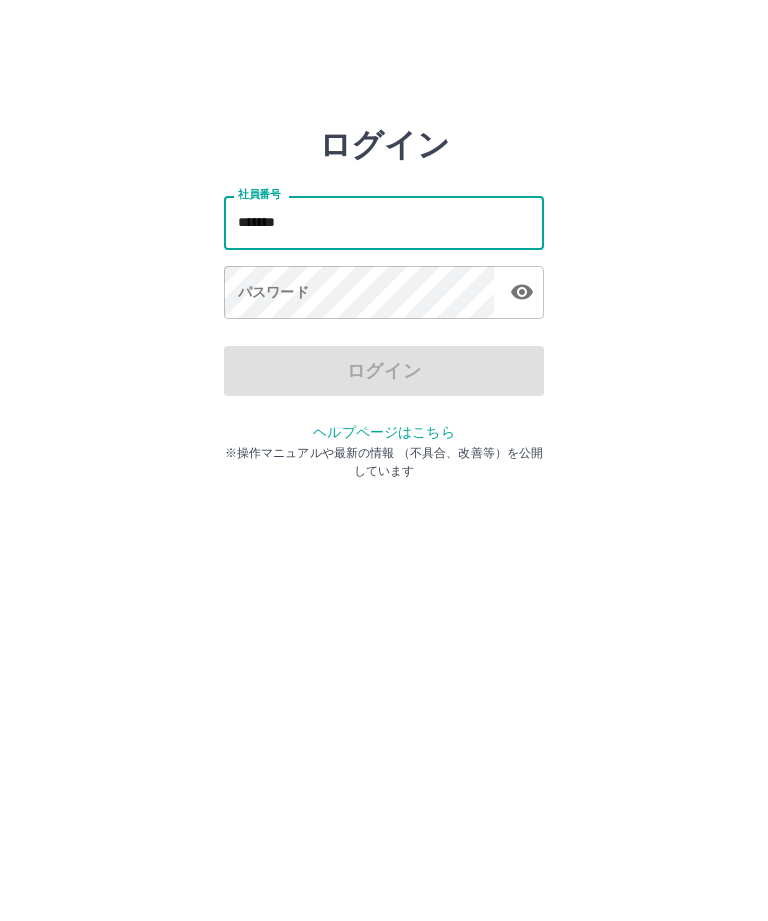 type on "*******" 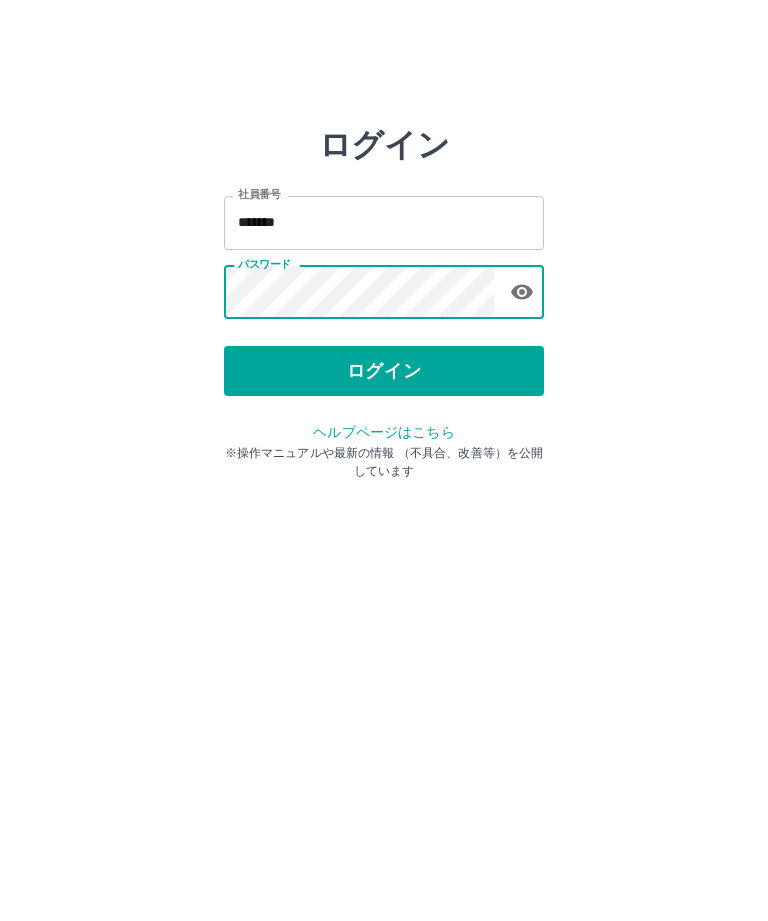 click on "ログイン" at bounding box center [384, 371] 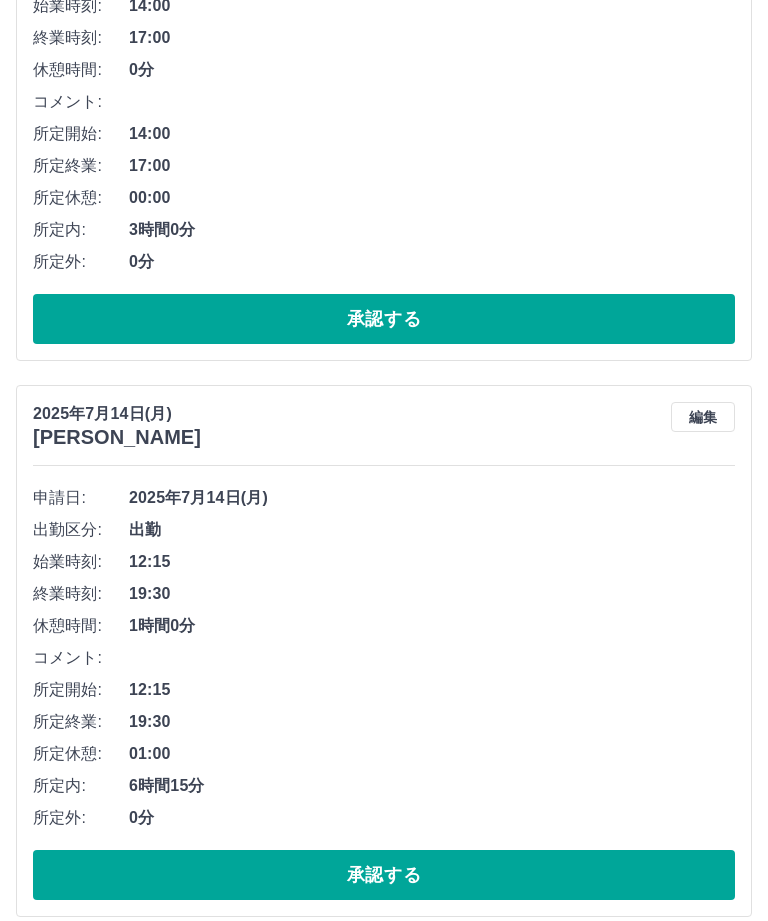 scroll, scrollTop: 407, scrollLeft: 0, axis: vertical 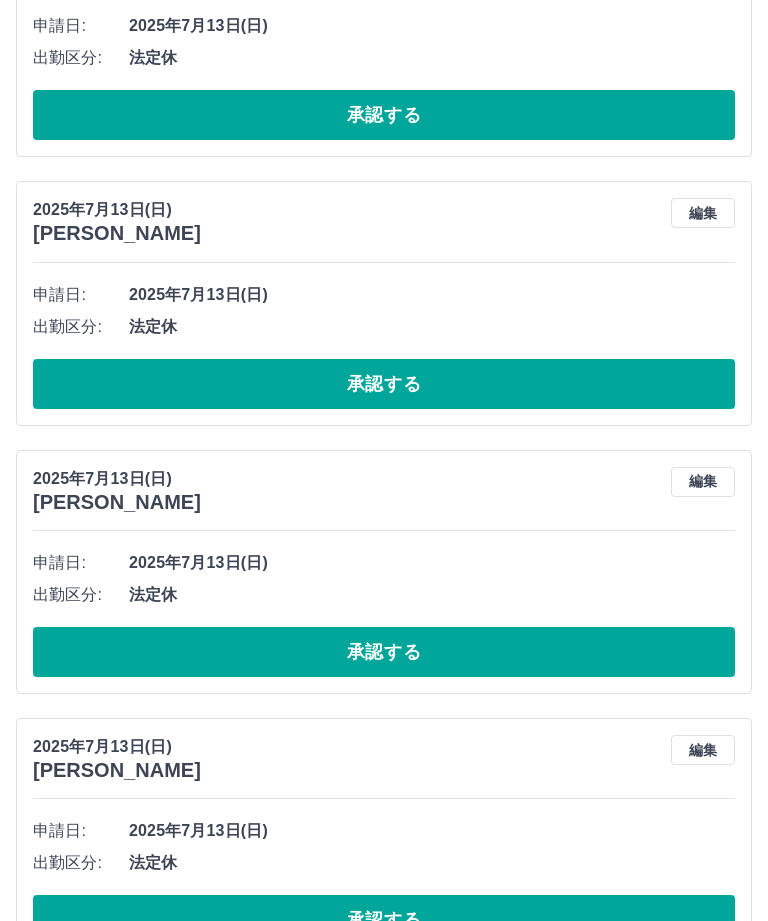 click on "承認する" at bounding box center [384, 921] 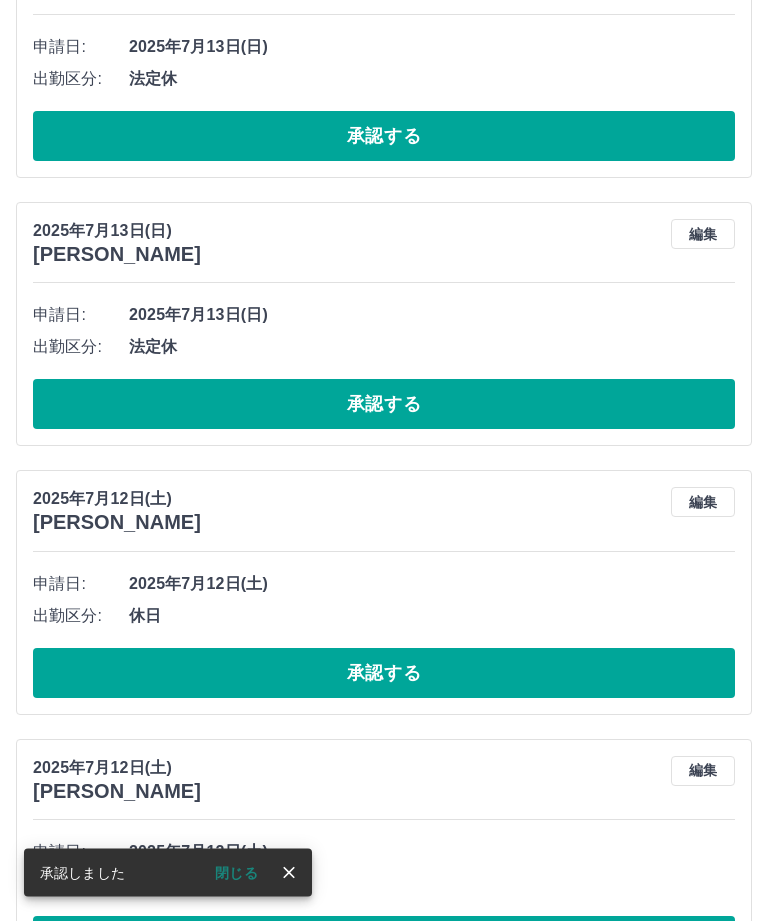 scroll, scrollTop: 3064, scrollLeft: 0, axis: vertical 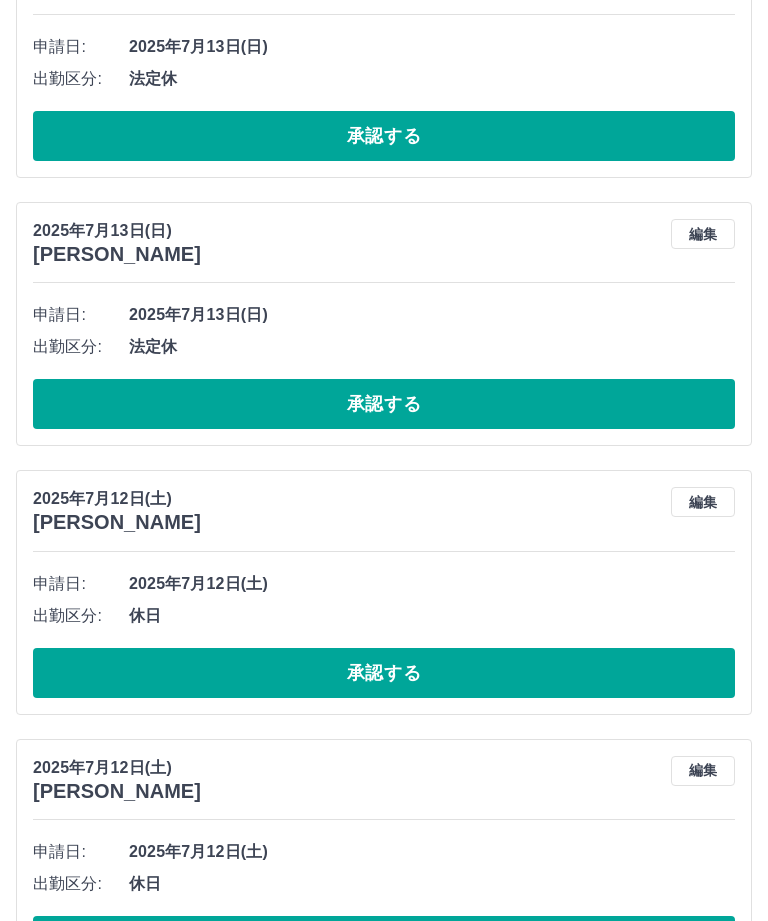 click on "承認する" at bounding box center [384, 673] 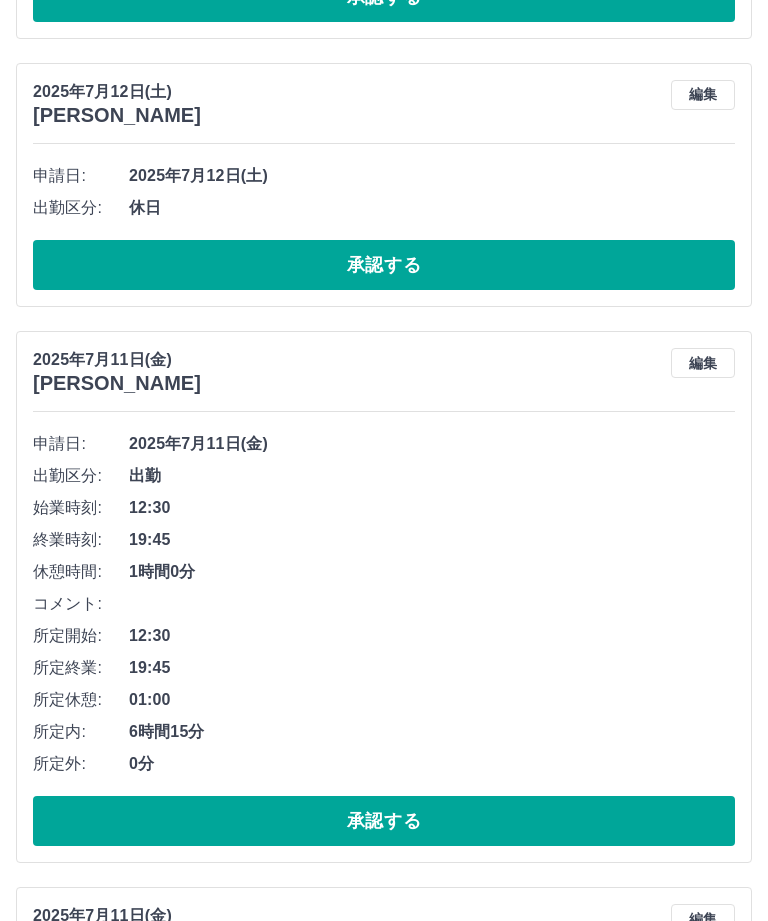 scroll, scrollTop: 3735, scrollLeft: 0, axis: vertical 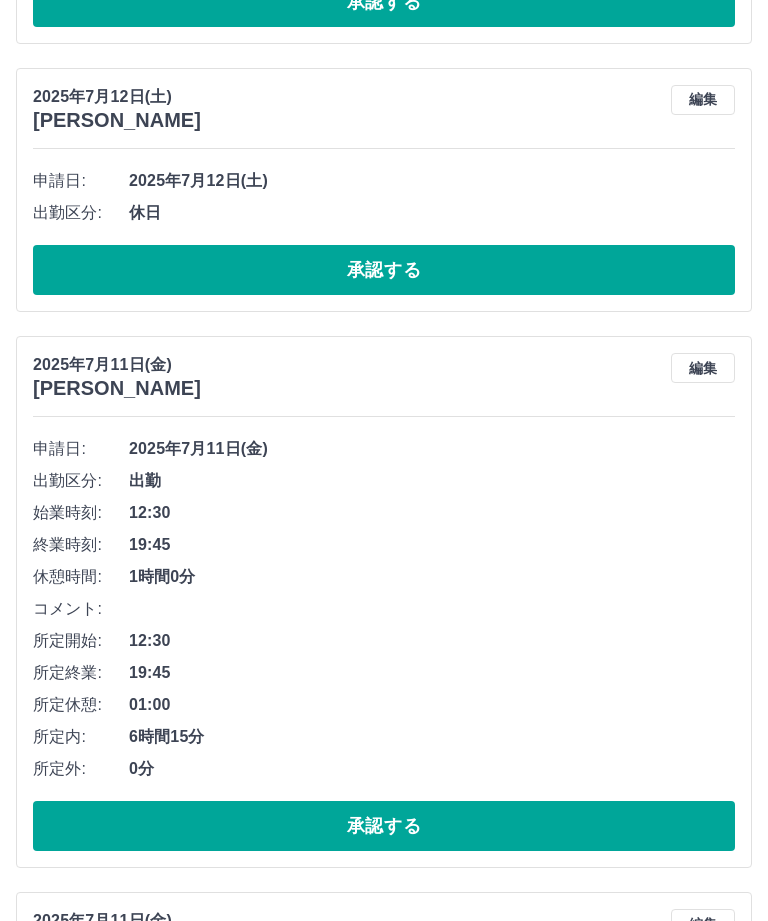 click on "承認する" at bounding box center (384, 826) 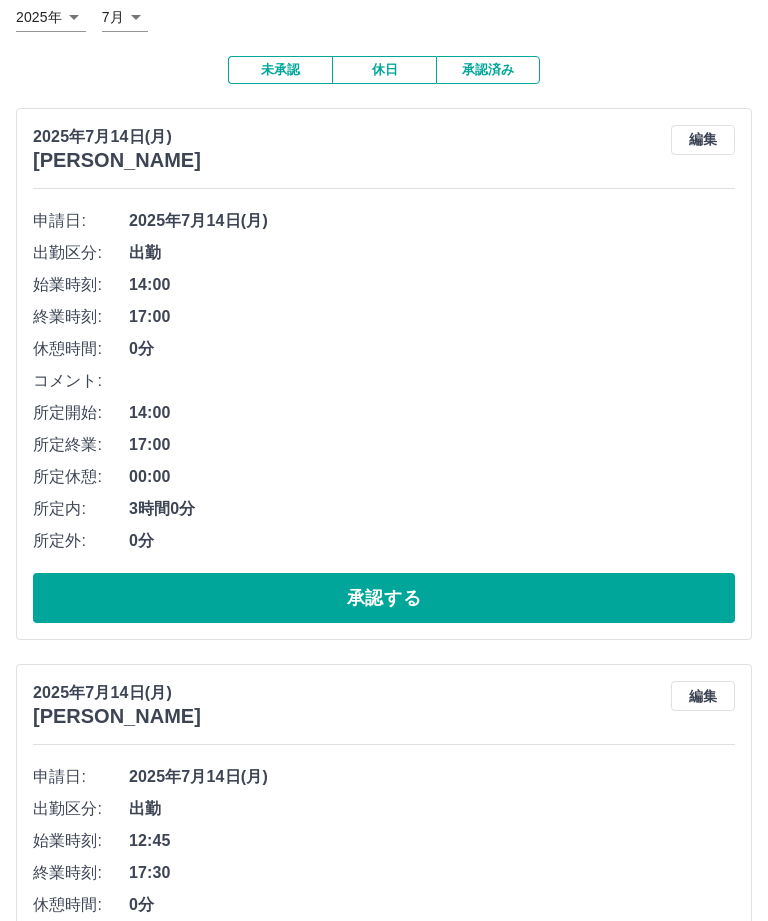 scroll, scrollTop: 0, scrollLeft: 0, axis: both 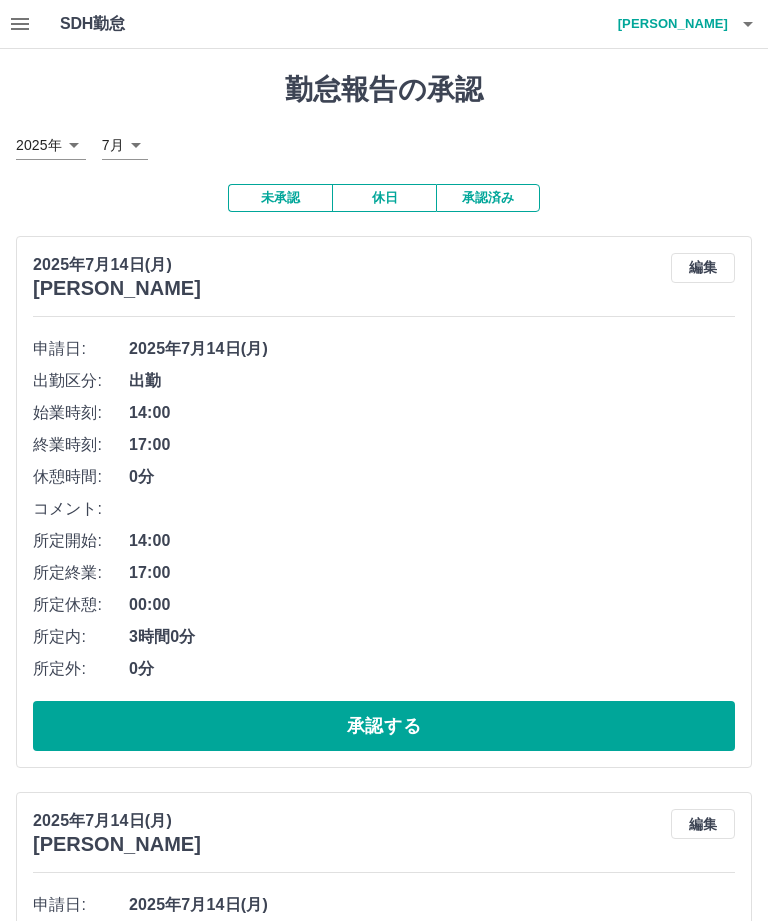 click on "[PERSON_NAME]江" at bounding box center (668, 24) 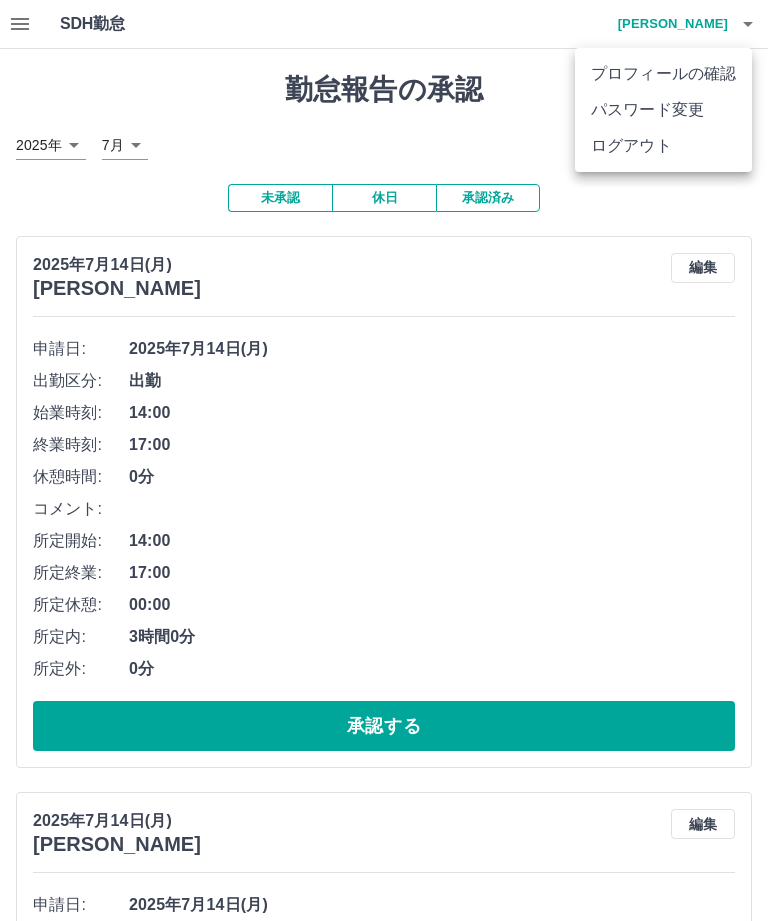 click on "ログアウト" at bounding box center (663, 146) 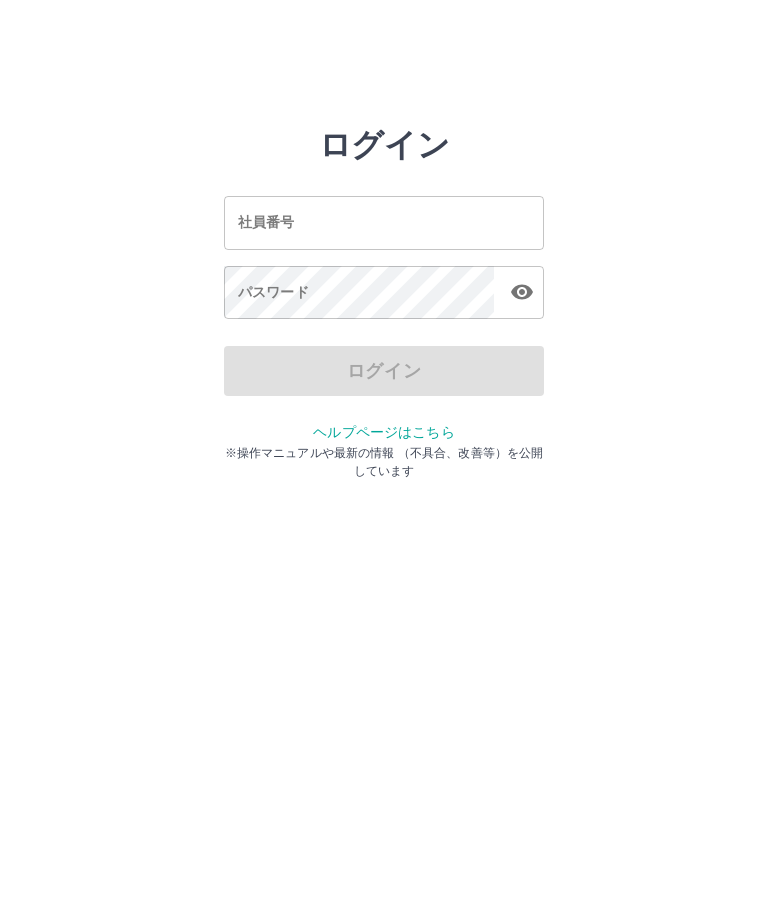 scroll, scrollTop: 0, scrollLeft: 0, axis: both 